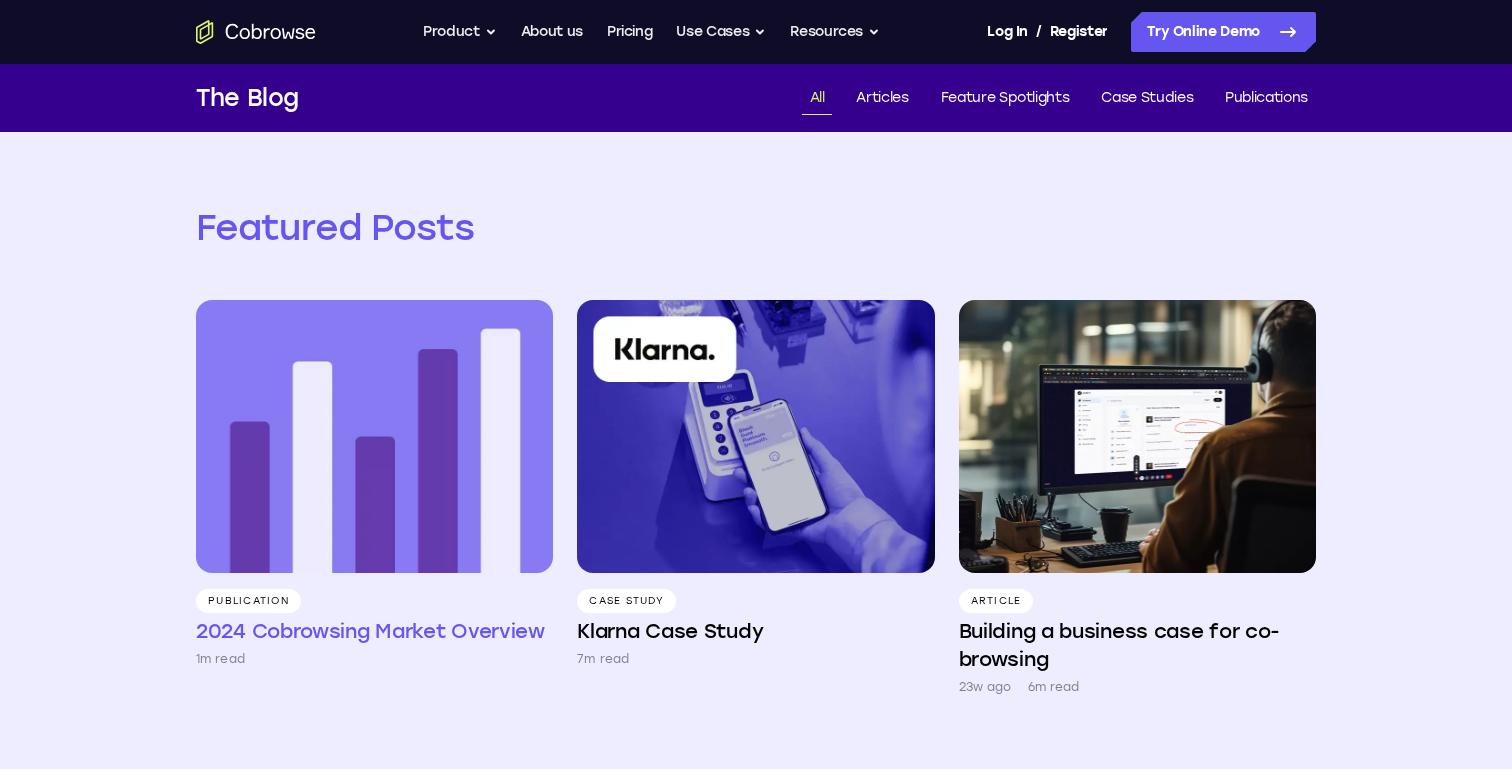 scroll, scrollTop: 0, scrollLeft: 0, axis: both 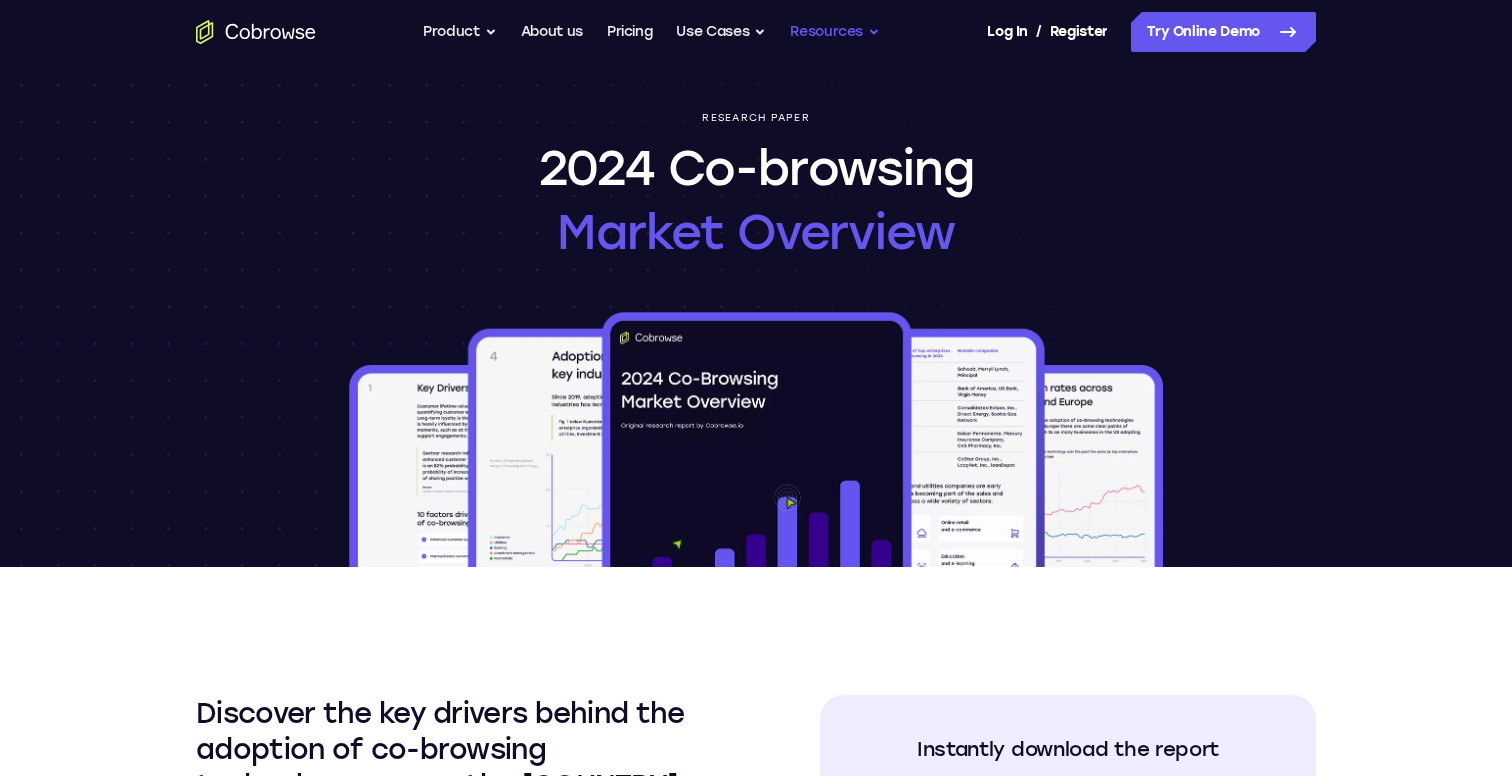 click on "Resources" at bounding box center (835, 32) 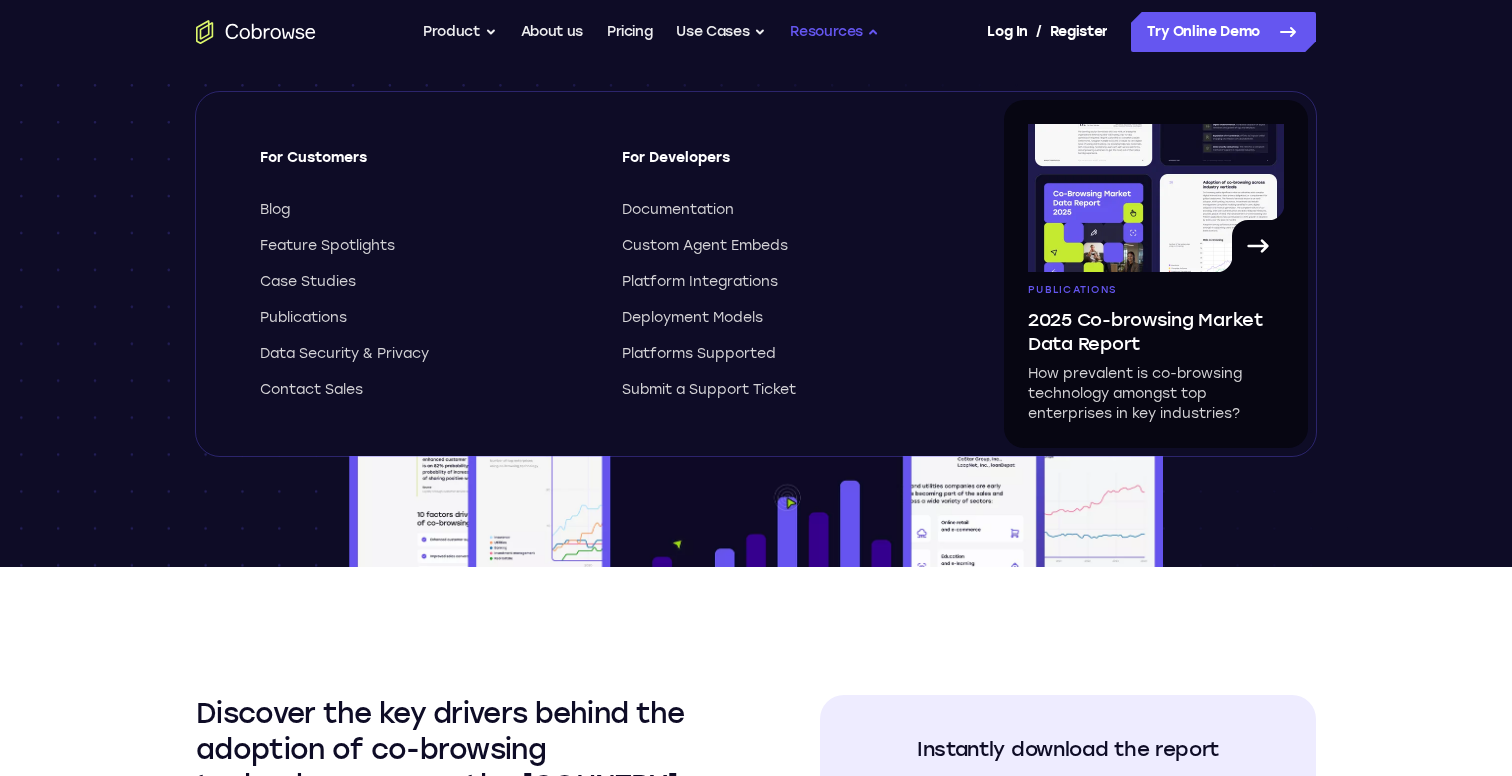 click on "Resources" at bounding box center (835, 32) 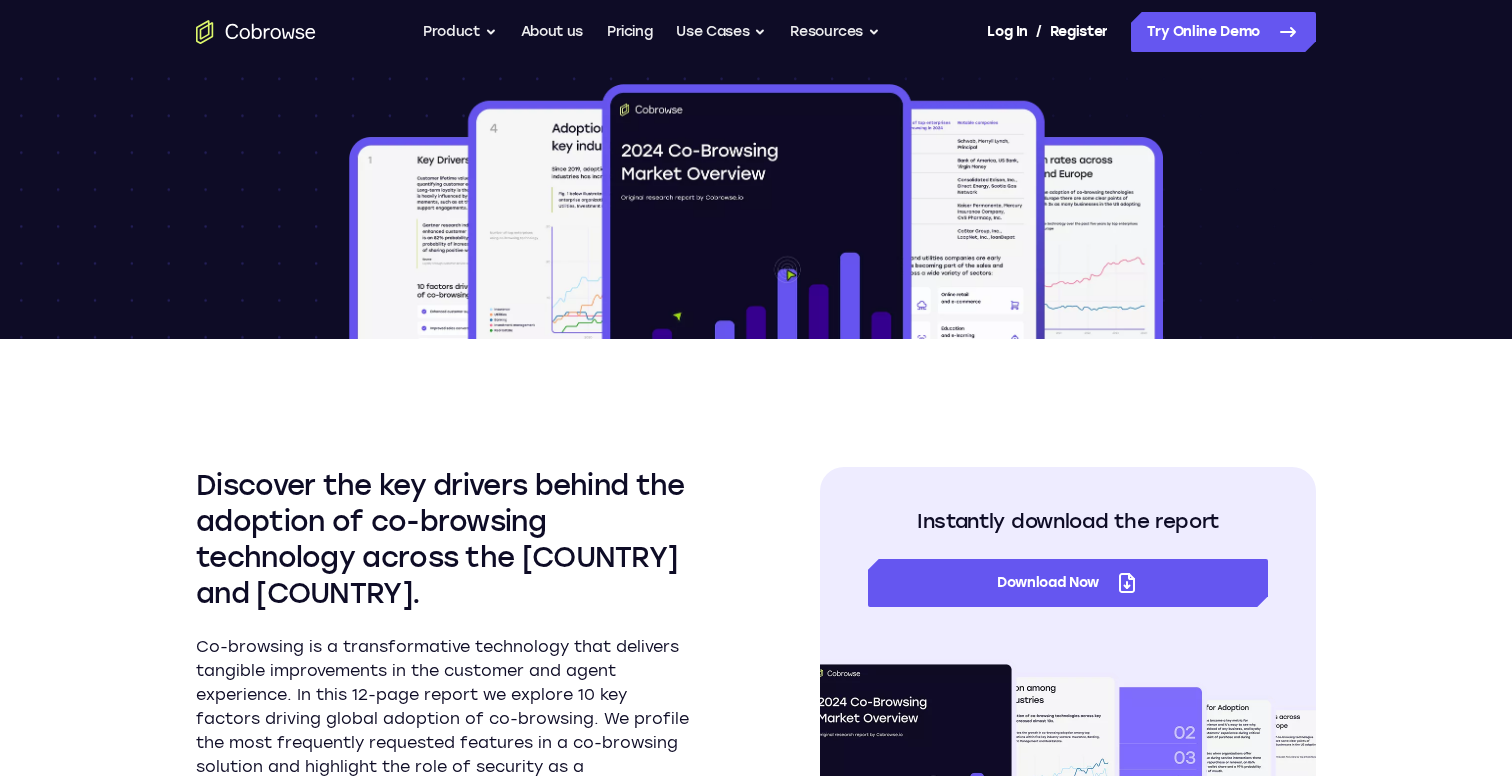 scroll, scrollTop: 188, scrollLeft: 0, axis: vertical 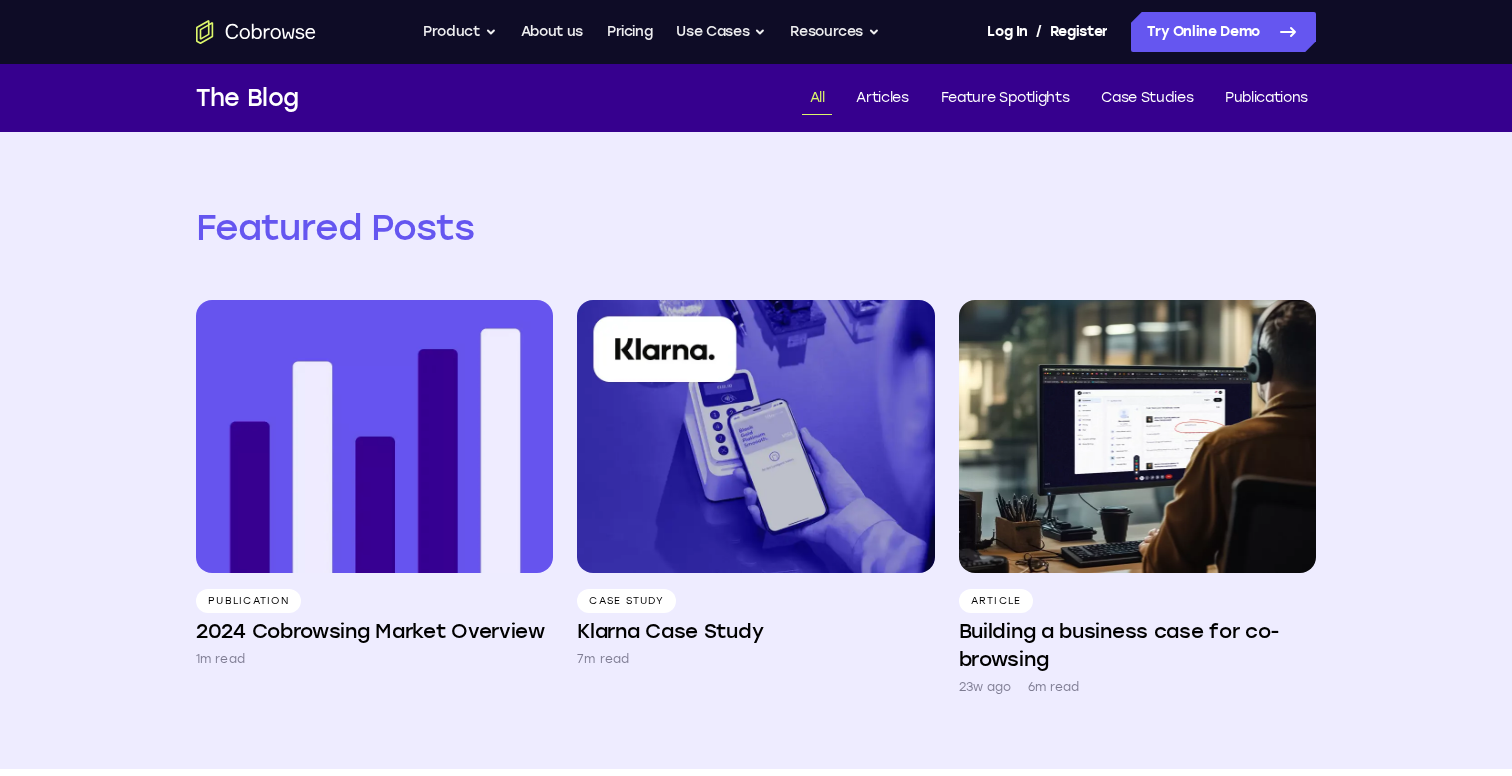 click on "Featured Posts               Publication   2024 Cobrowsing Market Overview     1m read                   Case Study   Klarna Case Study     7m read                   Article   Building a business case for co-browsing     23w ago   6m read" at bounding box center (756, 450) 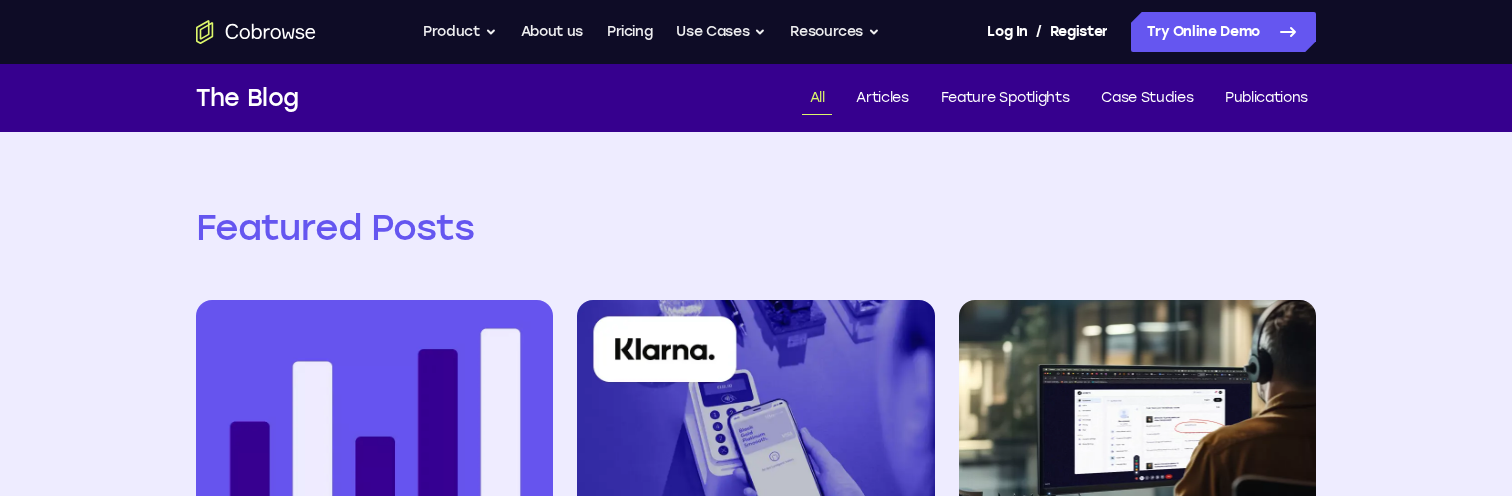 scroll, scrollTop: 0, scrollLeft: 0, axis: both 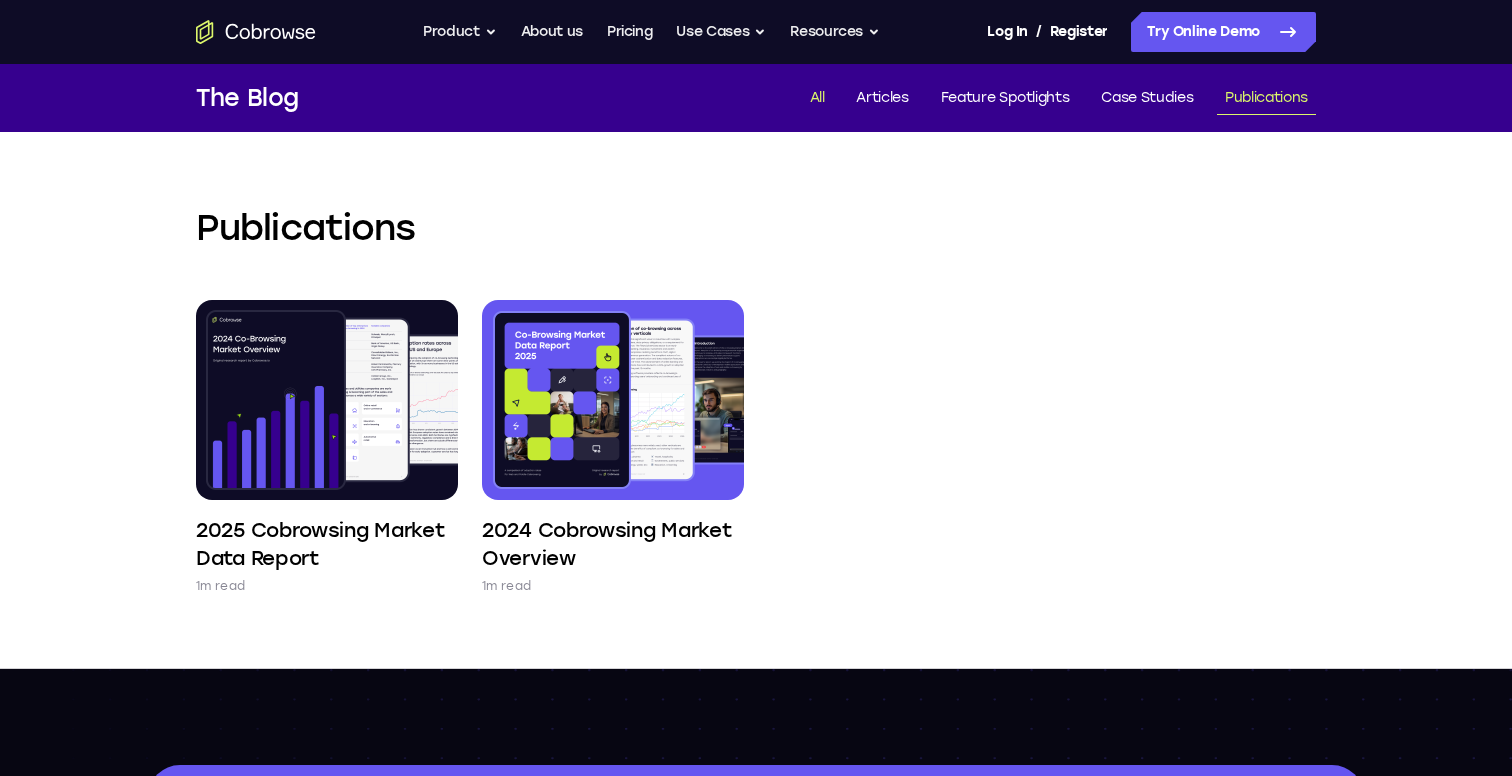 click on "All" at bounding box center (817, 98) 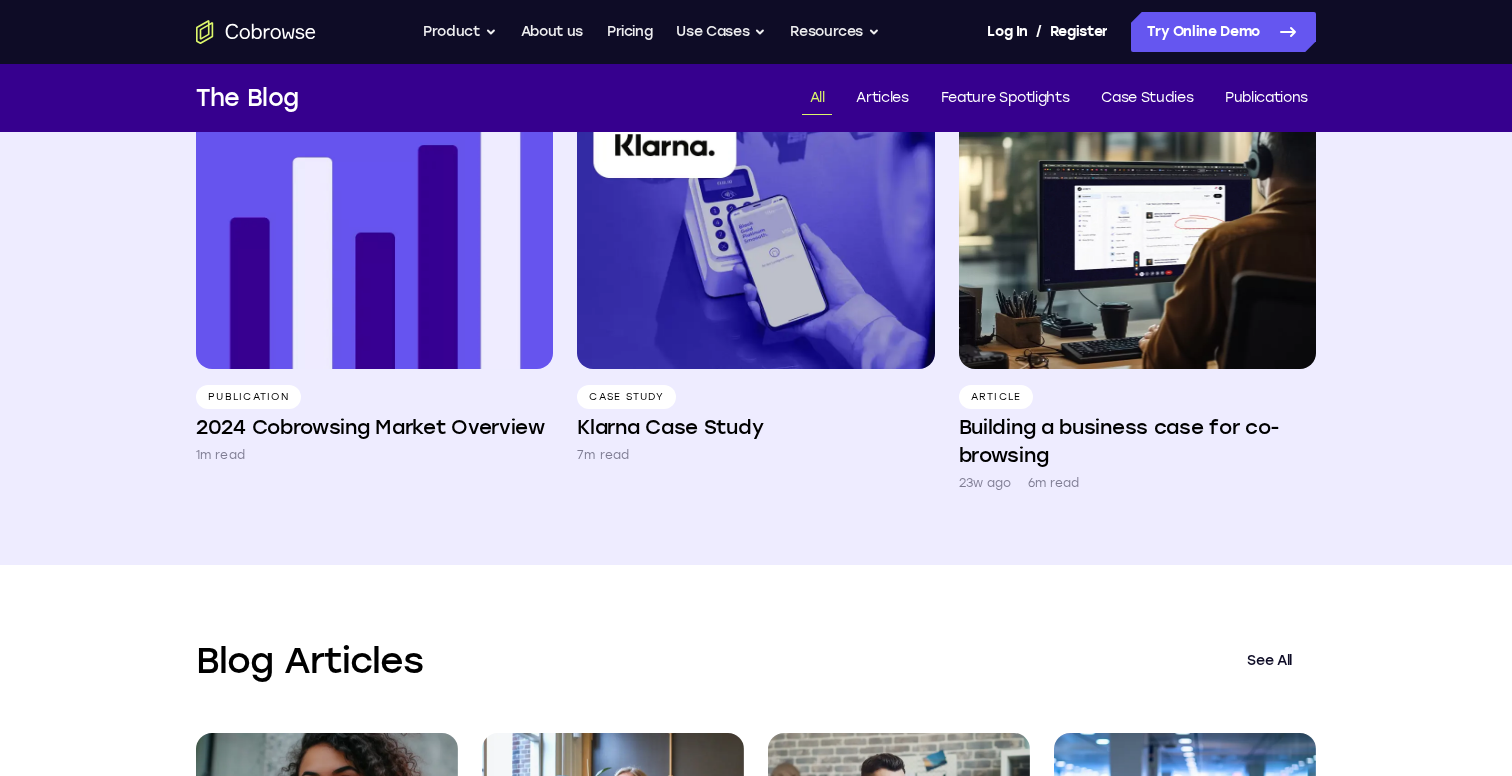 scroll, scrollTop: 0, scrollLeft: 0, axis: both 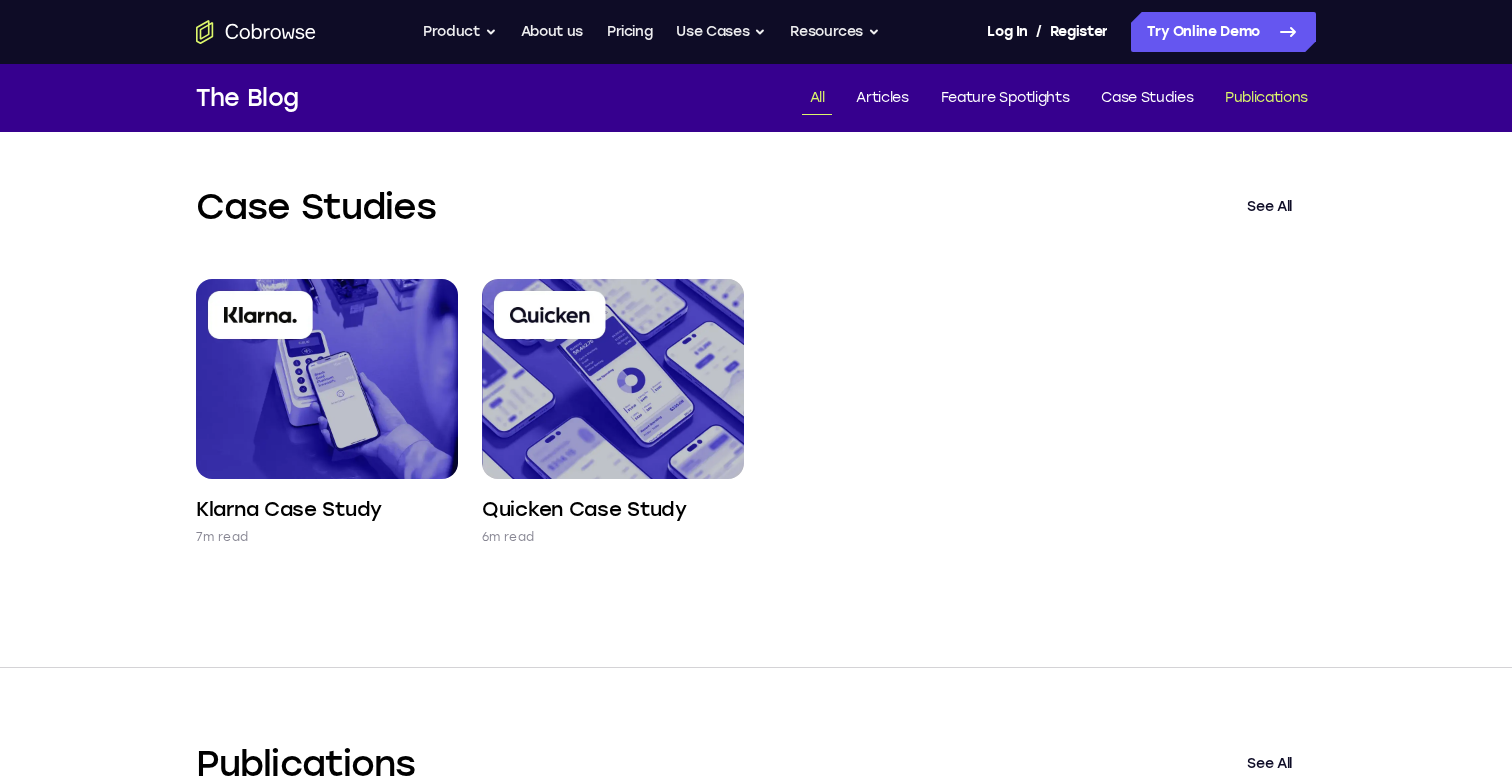 click on "Publications" at bounding box center (1266, 98) 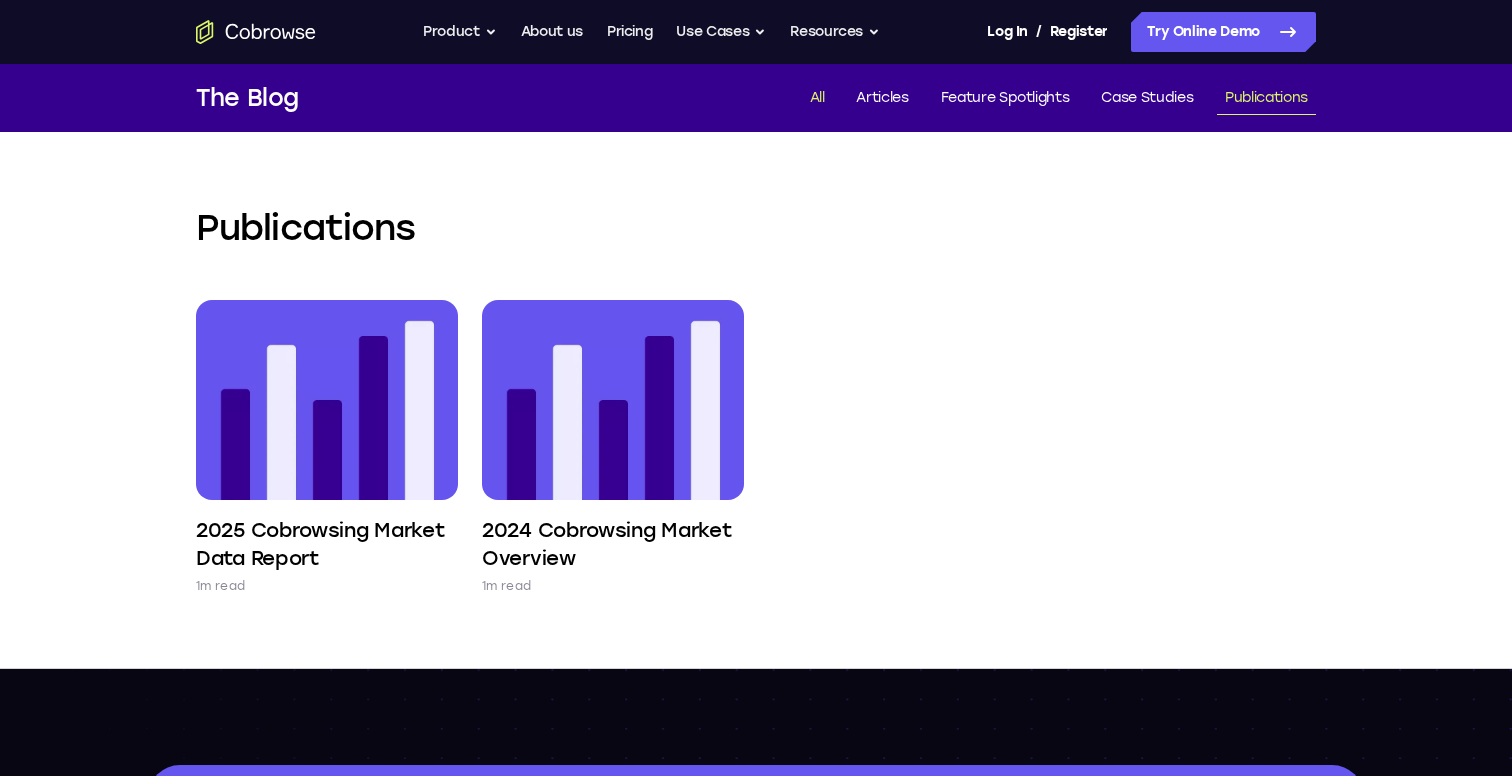 scroll, scrollTop: 0, scrollLeft: 0, axis: both 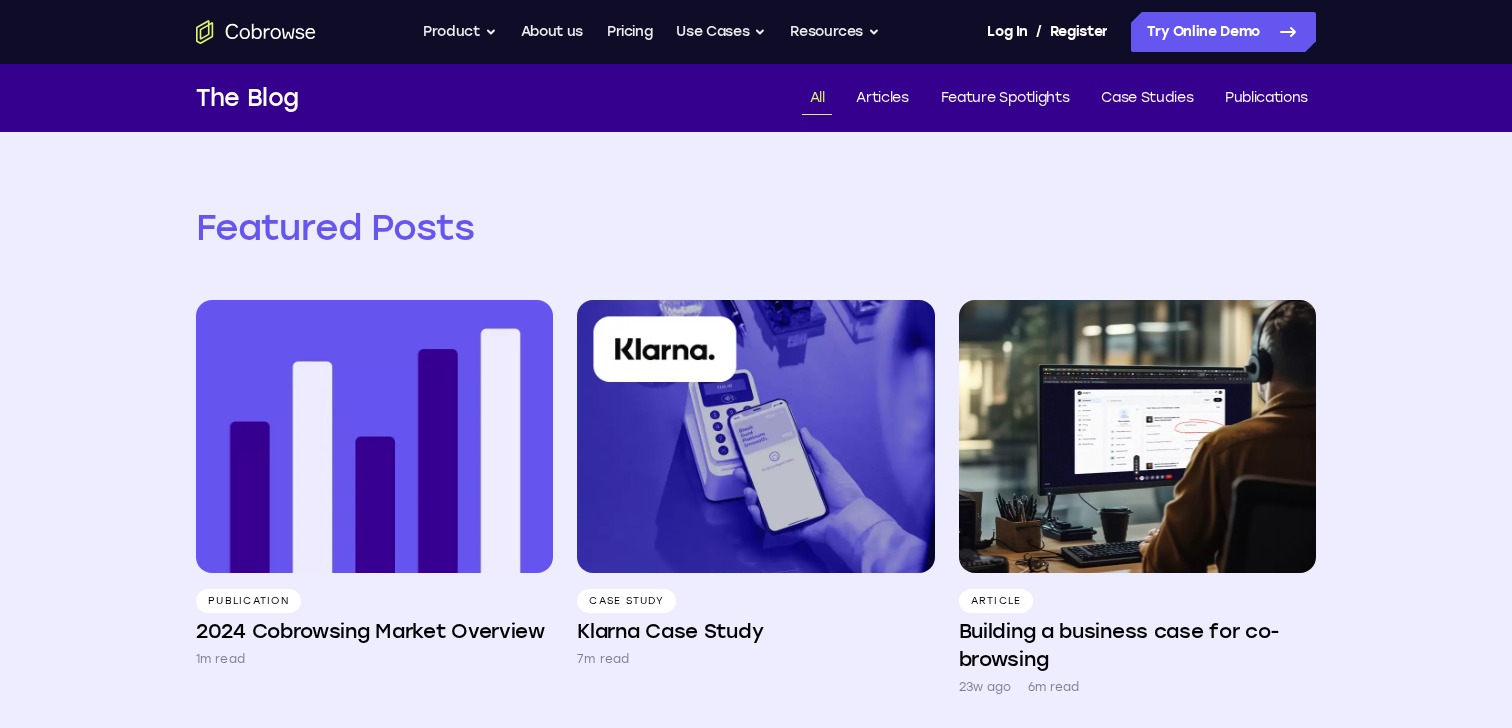 click 